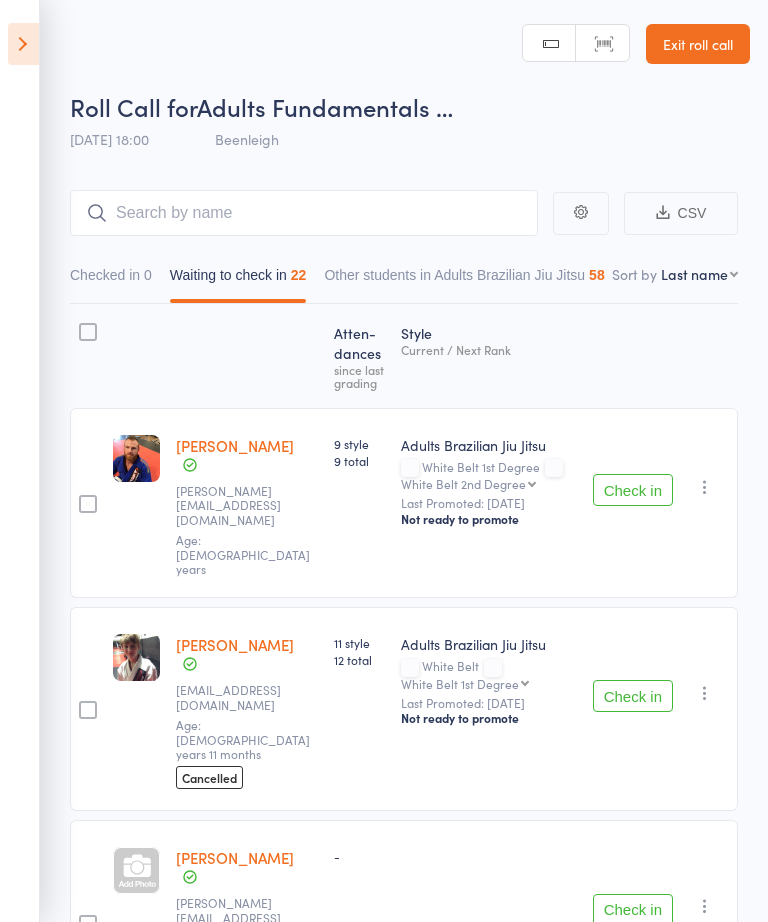 scroll, scrollTop: 0, scrollLeft: 0, axis: both 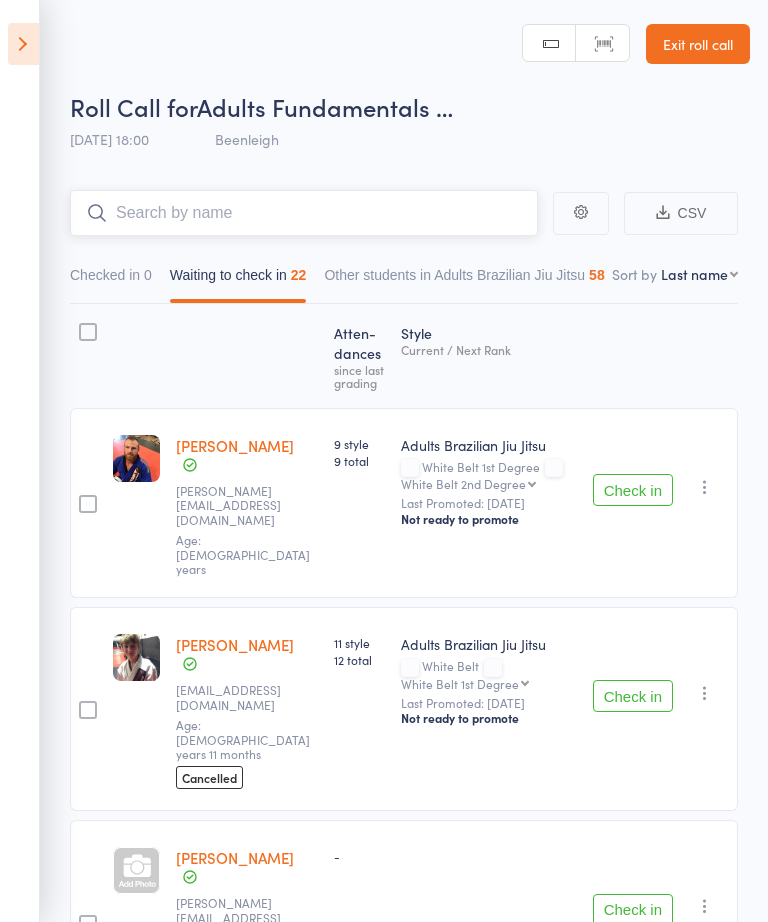 click at bounding box center [304, 213] 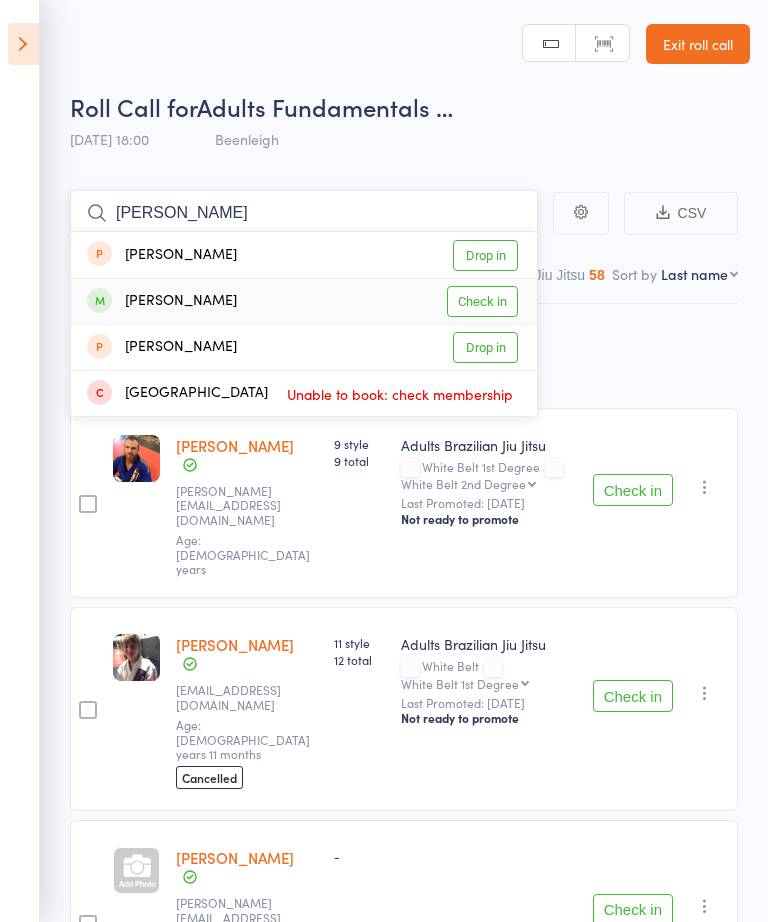 type on "[PERSON_NAME]" 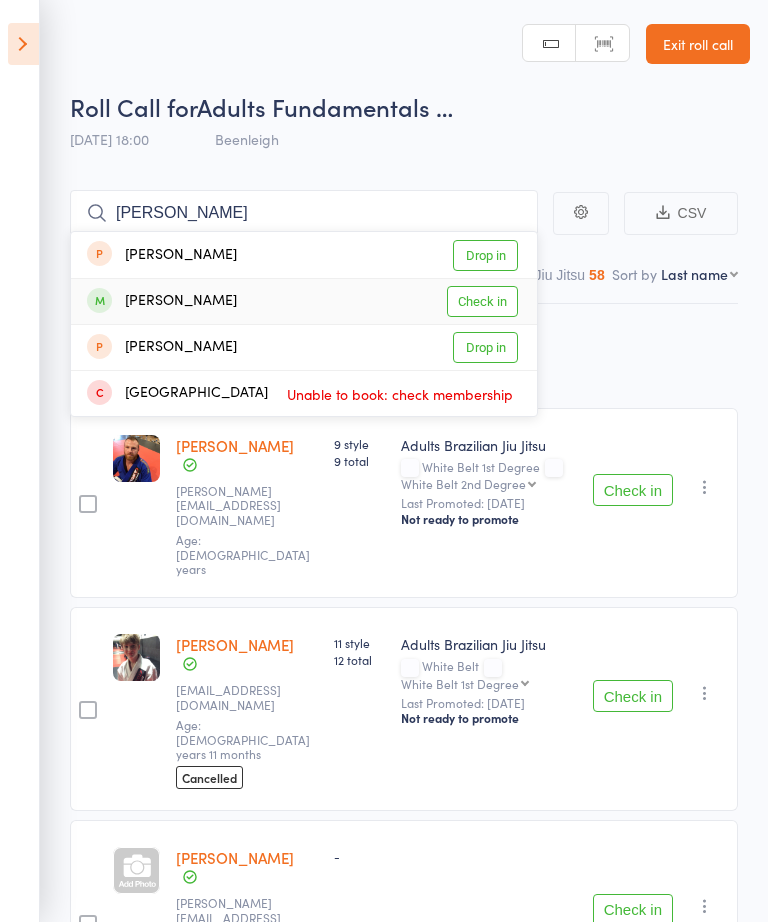 click on "Check in" at bounding box center [482, 301] 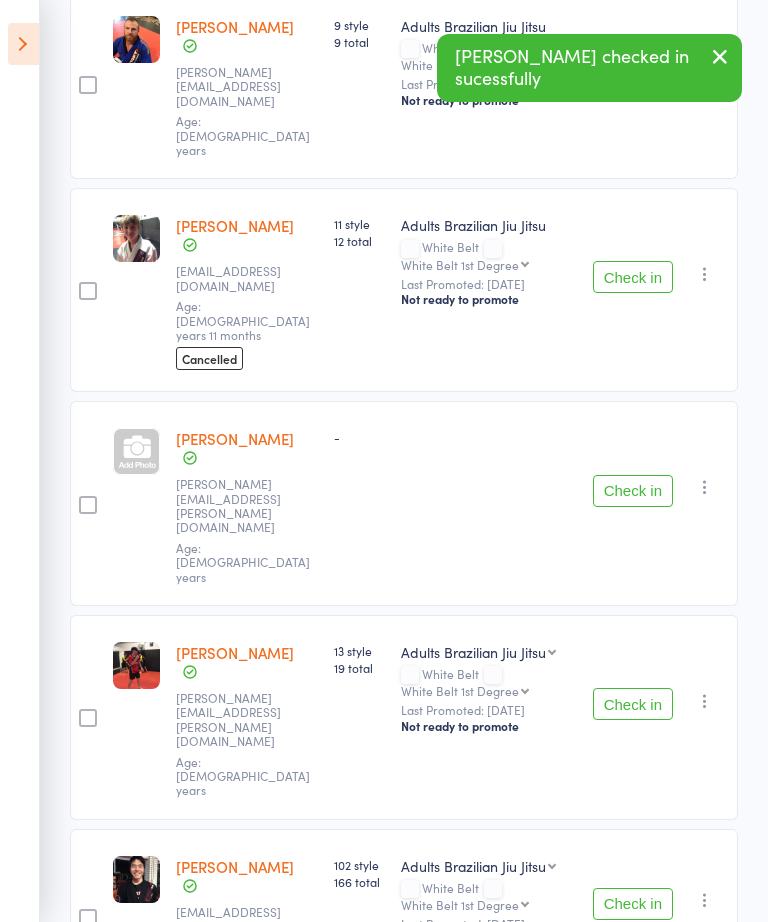 scroll, scrollTop: 514, scrollLeft: 31, axis: both 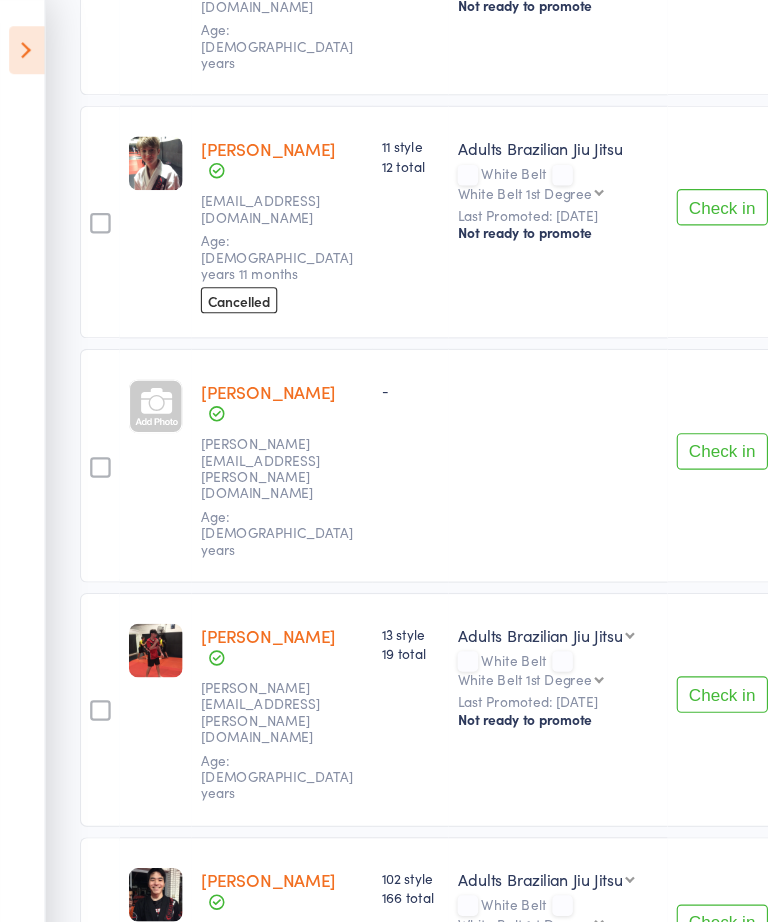 click on "Check in" at bounding box center (633, 809) 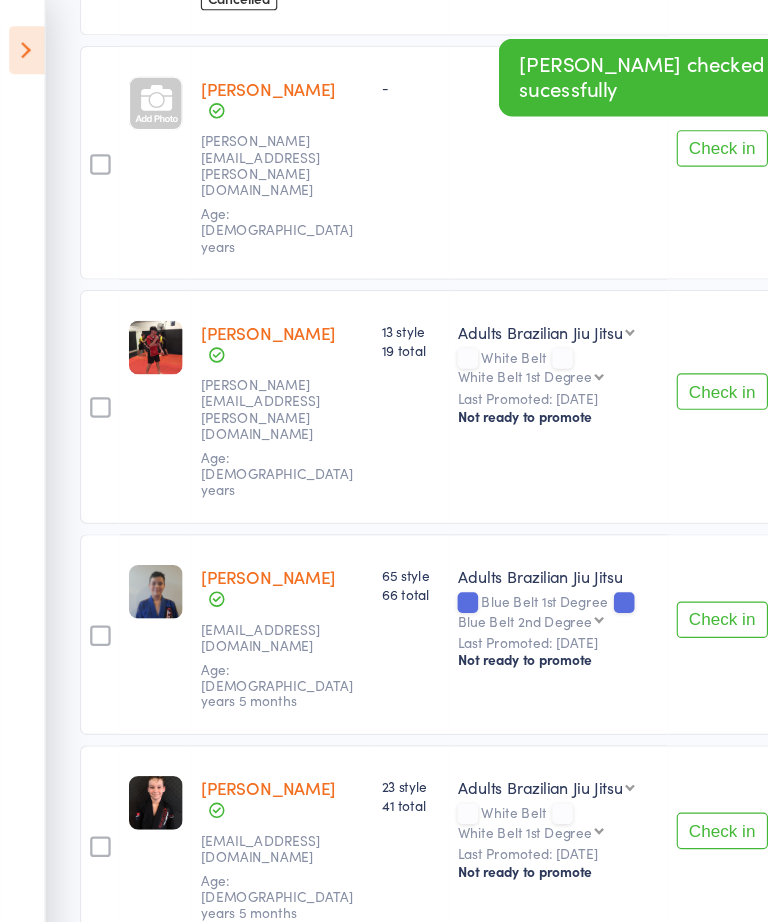scroll, scrollTop: 783, scrollLeft: 31, axis: both 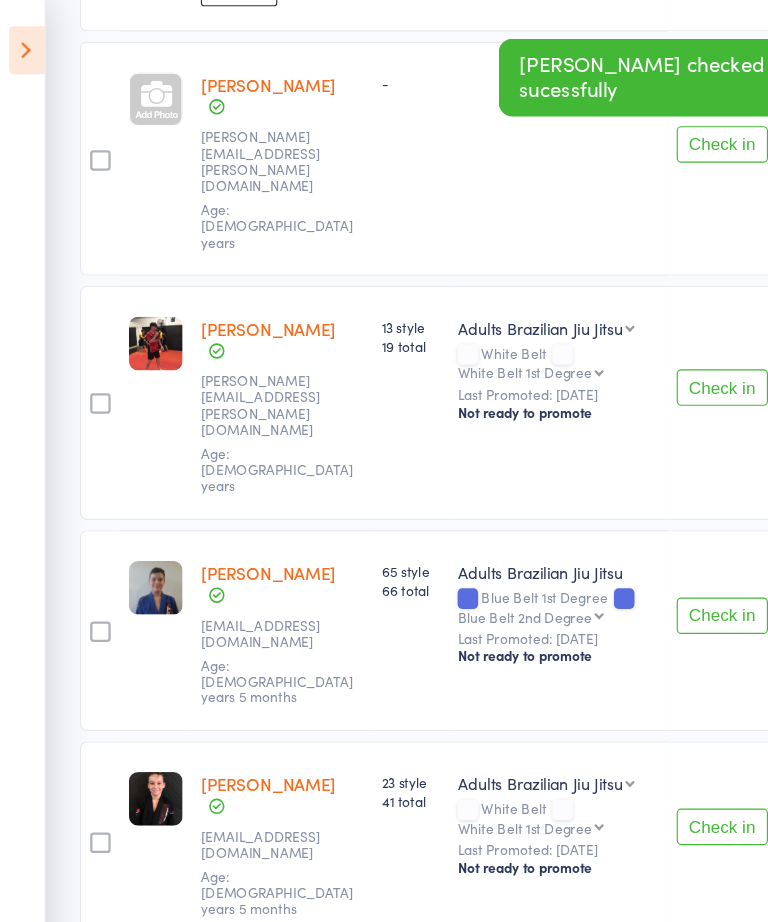click on "Check in" at bounding box center [633, 725] 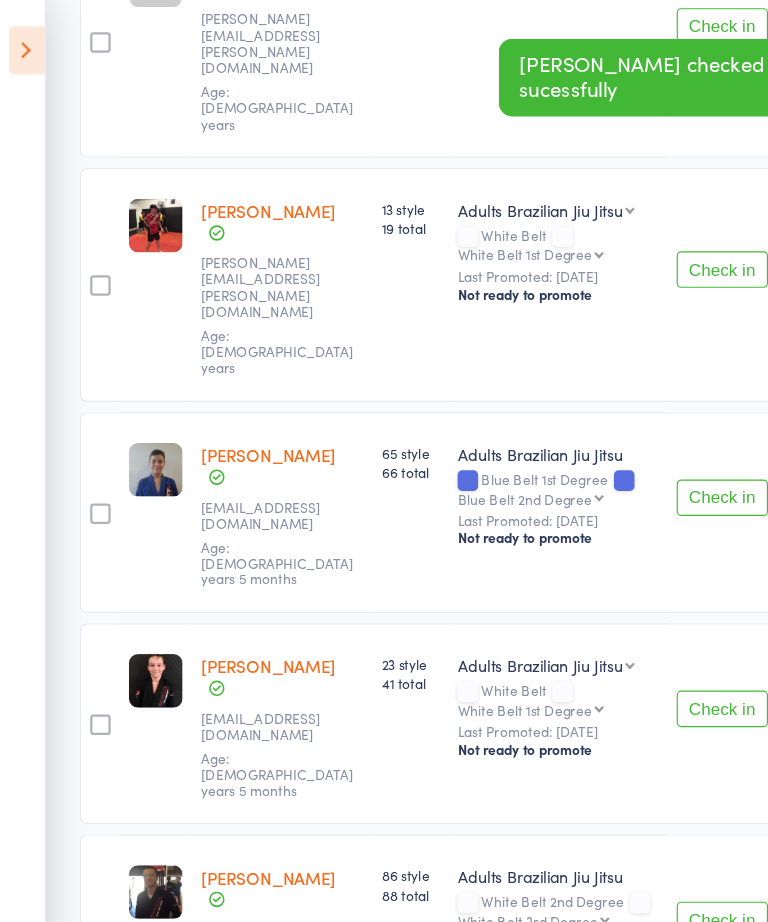 scroll, scrollTop: 889, scrollLeft: 31, axis: both 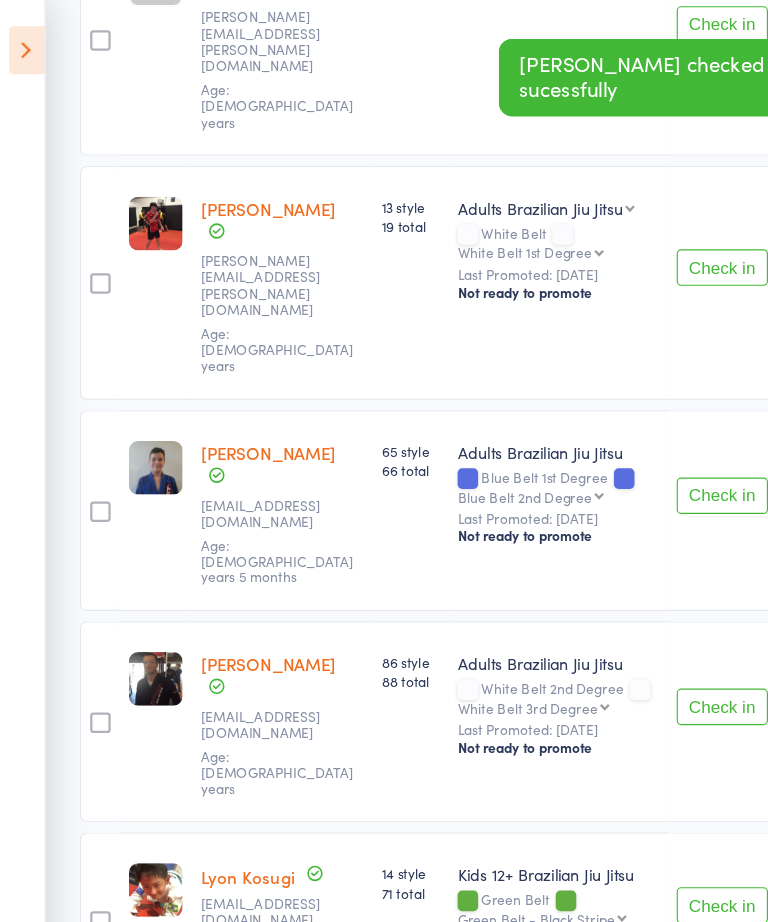 click on "Check in" at bounding box center [633, 968] 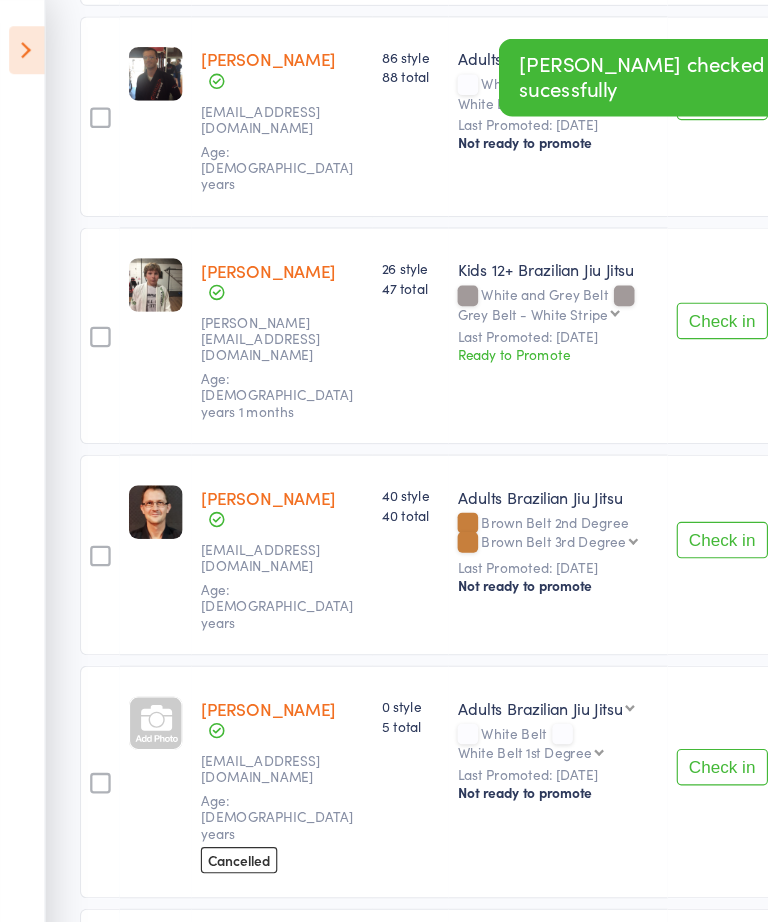 scroll, scrollTop: 1420, scrollLeft: 31, axis: both 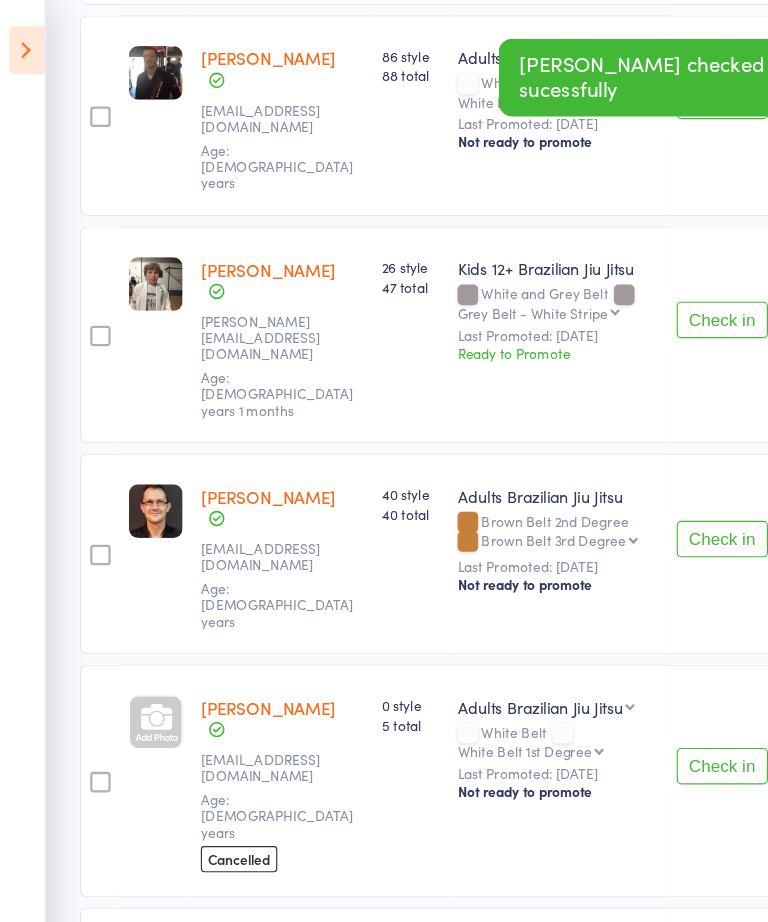 click on "Check in" at bounding box center [633, 1034] 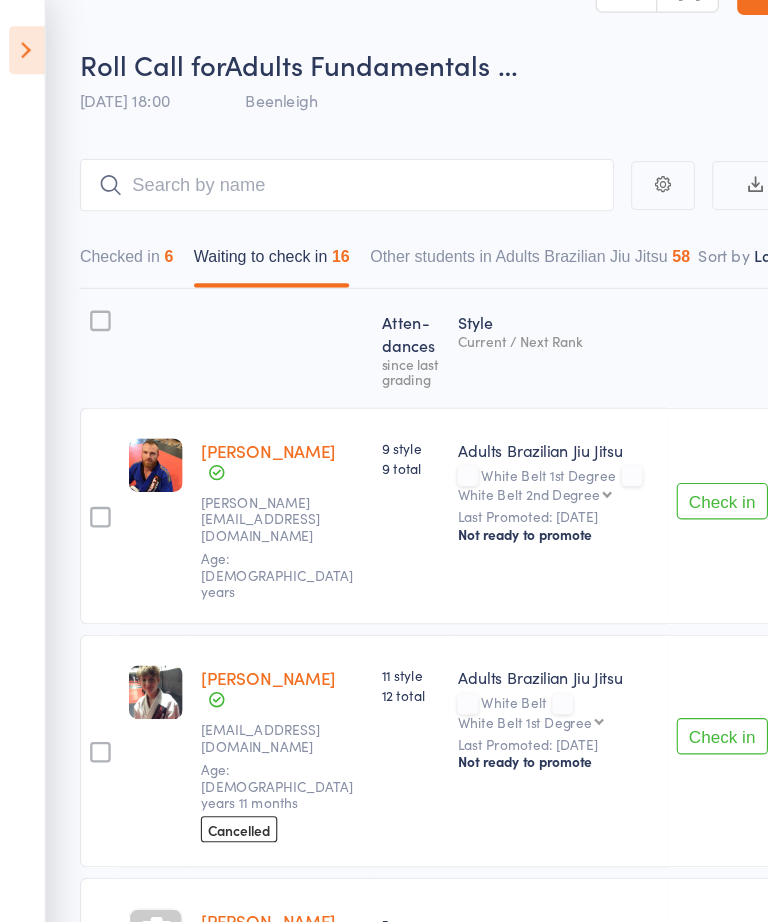 scroll, scrollTop: 52, scrollLeft: 31, axis: both 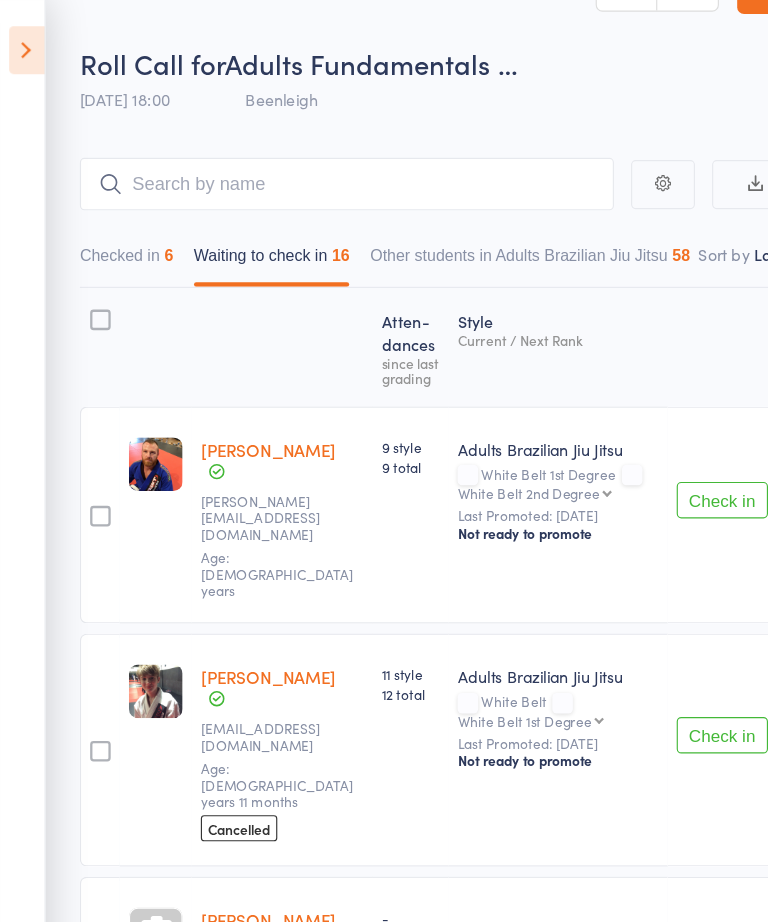 click on "Checked in  6" at bounding box center (111, 228) 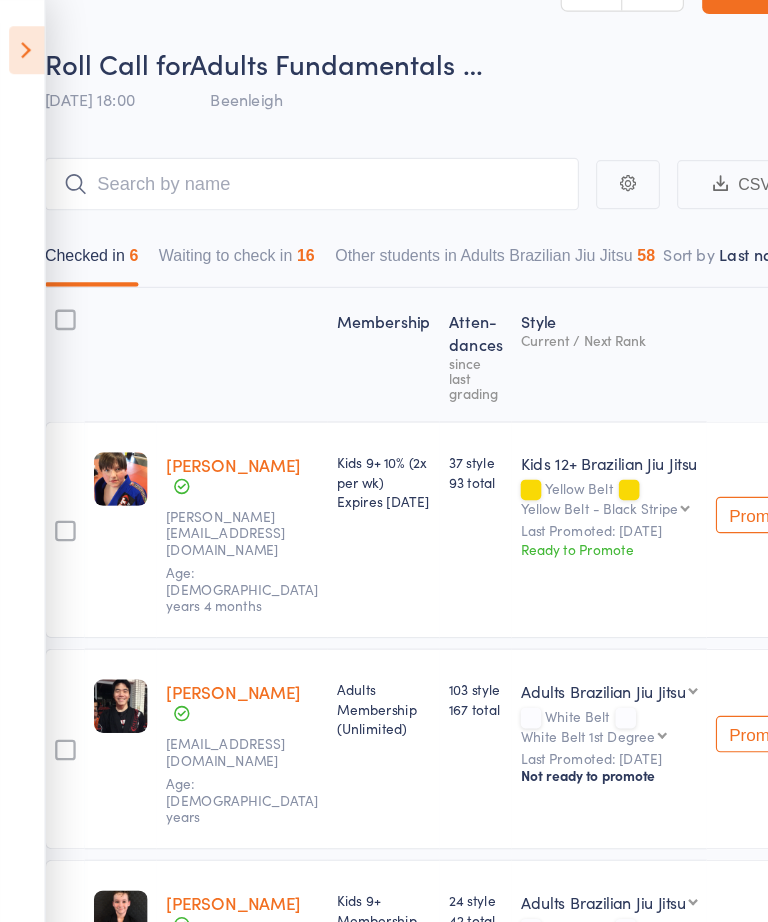 click on "Checked in  6" at bounding box center (80, 228) 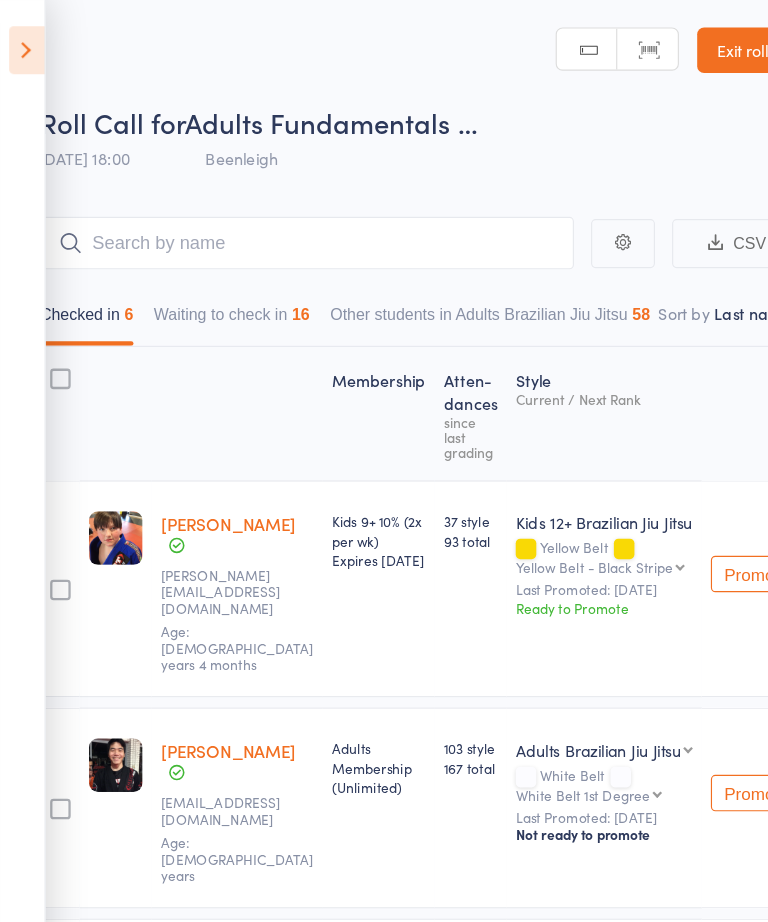scroll, scrollTop: 0, scrollLeft: 130, axis: horizontal 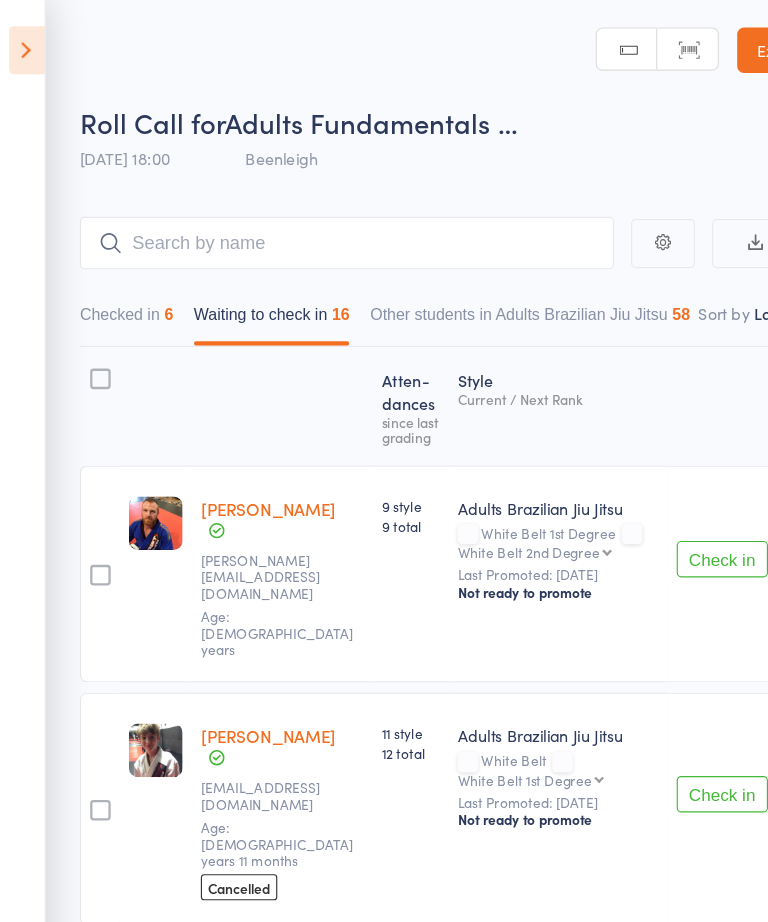click on "Waiting to check in  16" at bounding box center [238, 280] 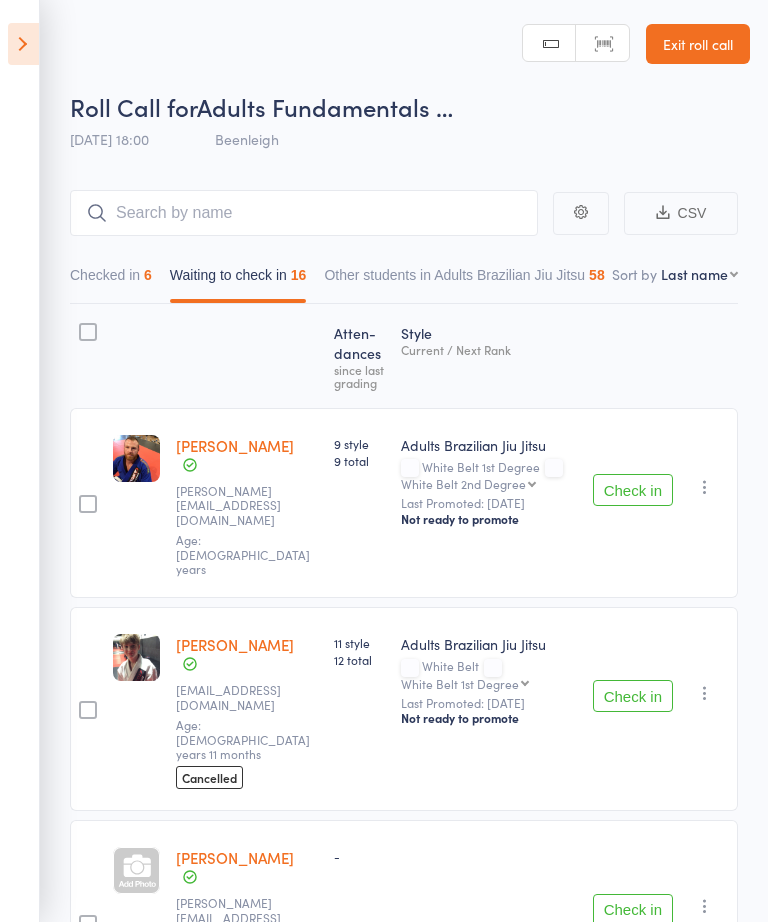 scroll, scrollTop: 0, scrollLeft: 0, axis: both 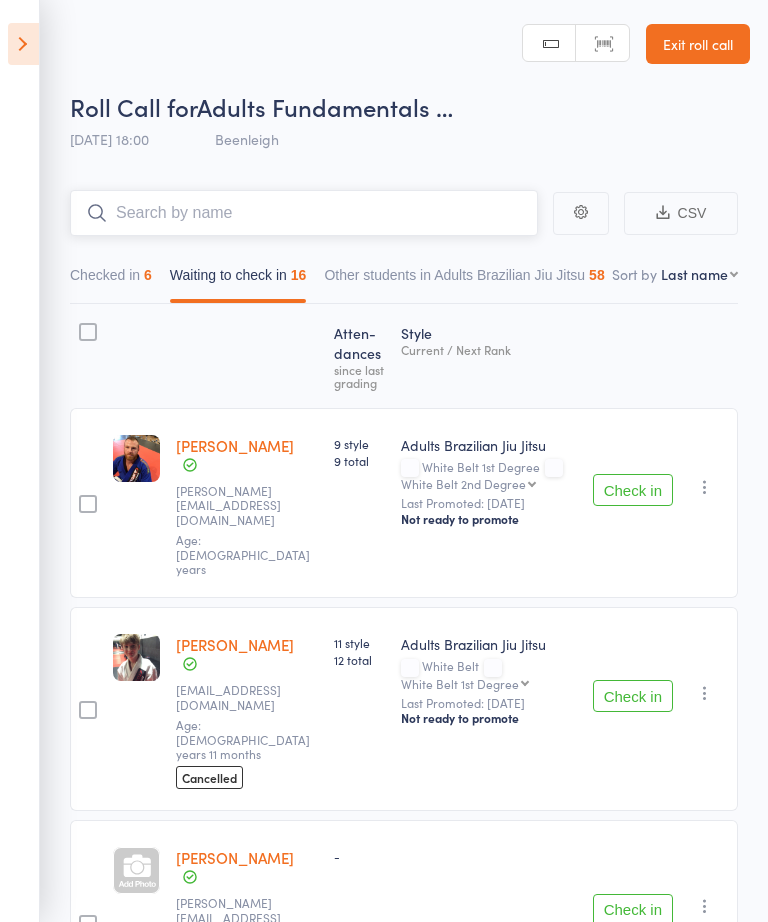 click at bounding box center [304, 213] 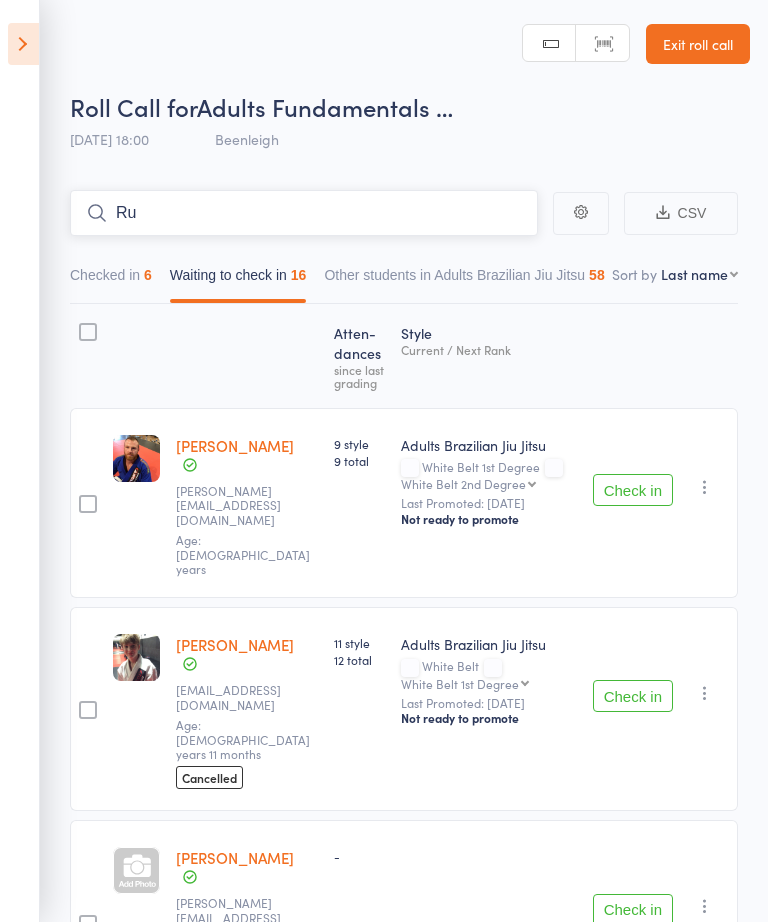 type on "R" 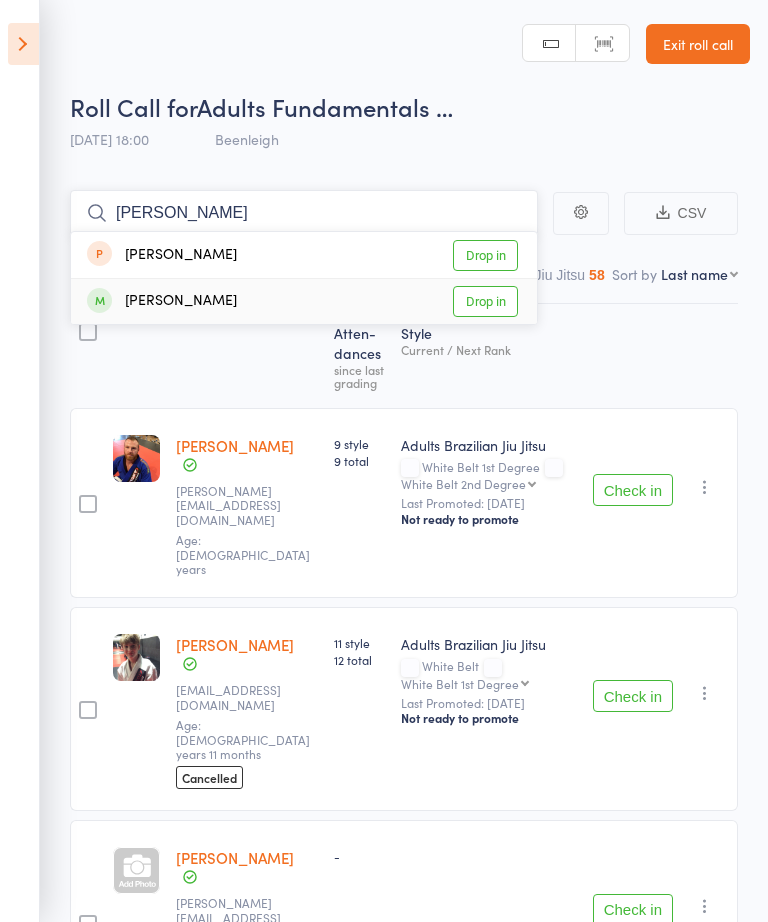 type on "[PERSON_NAME]" 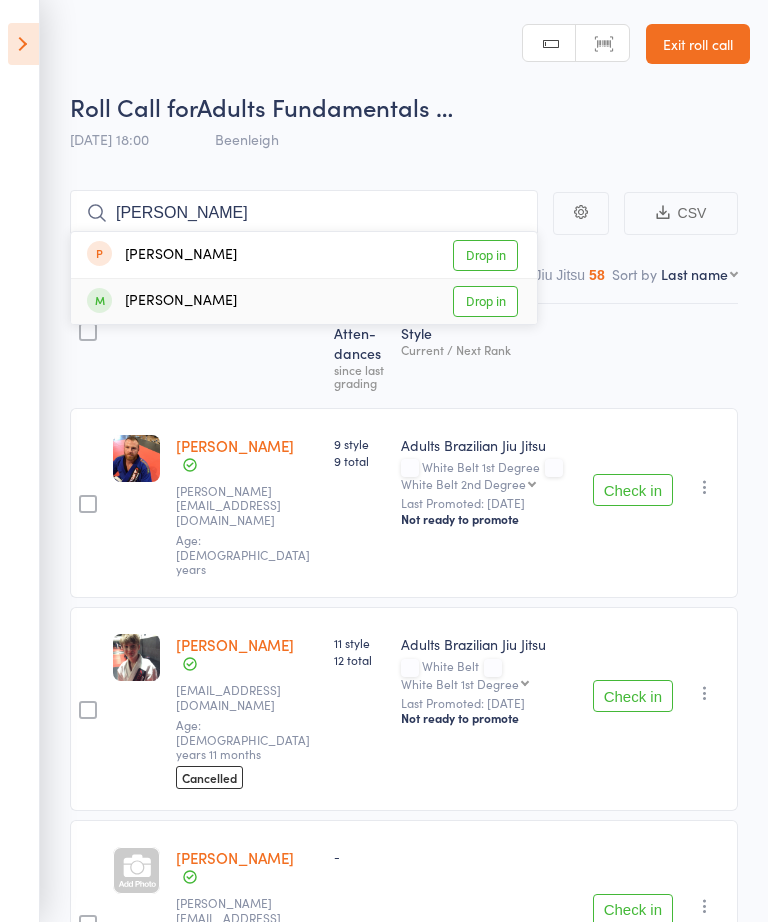 click on "Drop in" at bounding box center [485, 301] 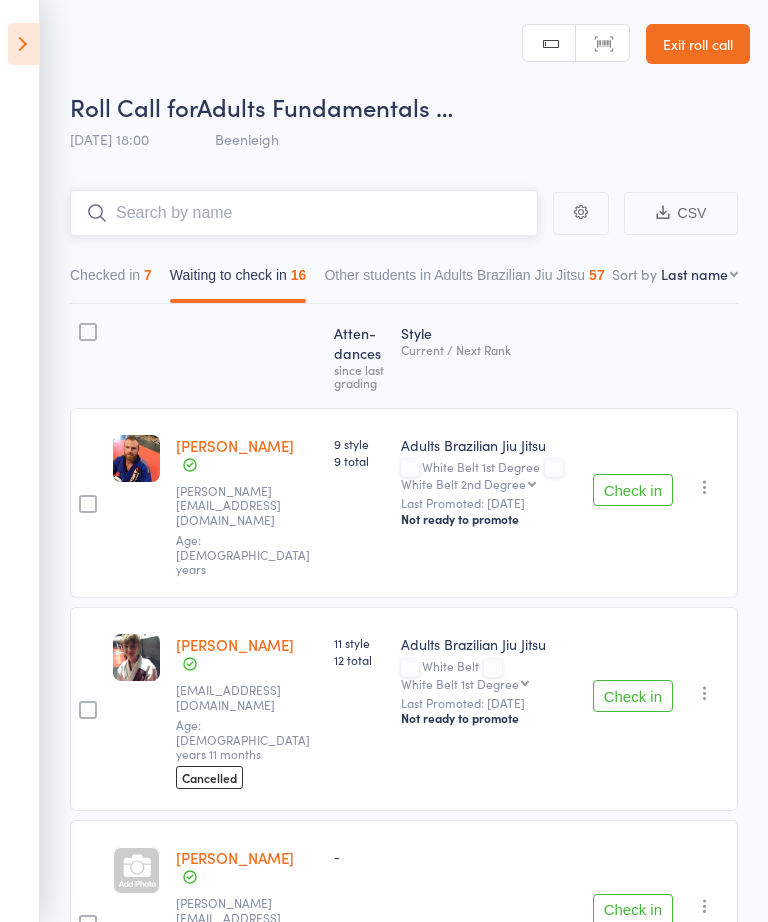 click at bounding box center (304, 213) 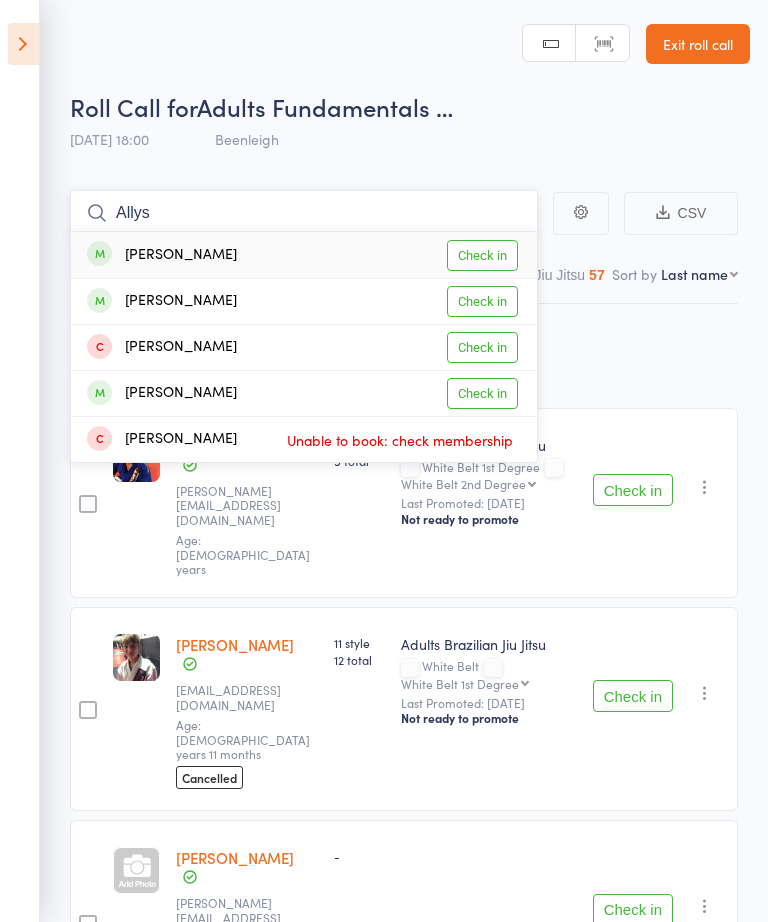 type on "Allys" 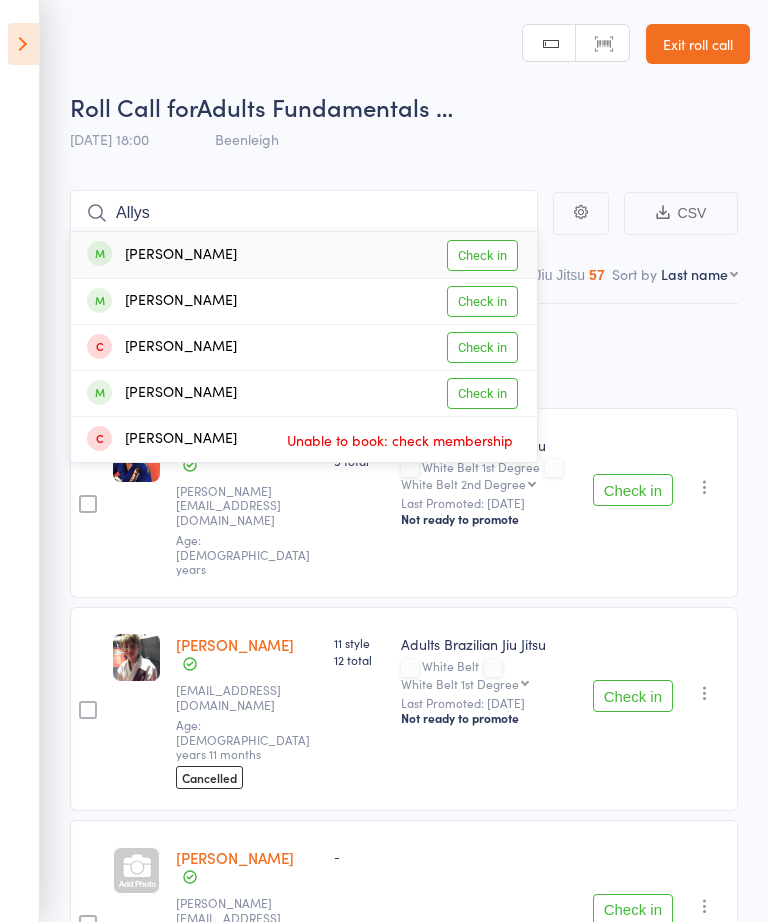 click on "Check in" at bounding box center (482, 255) 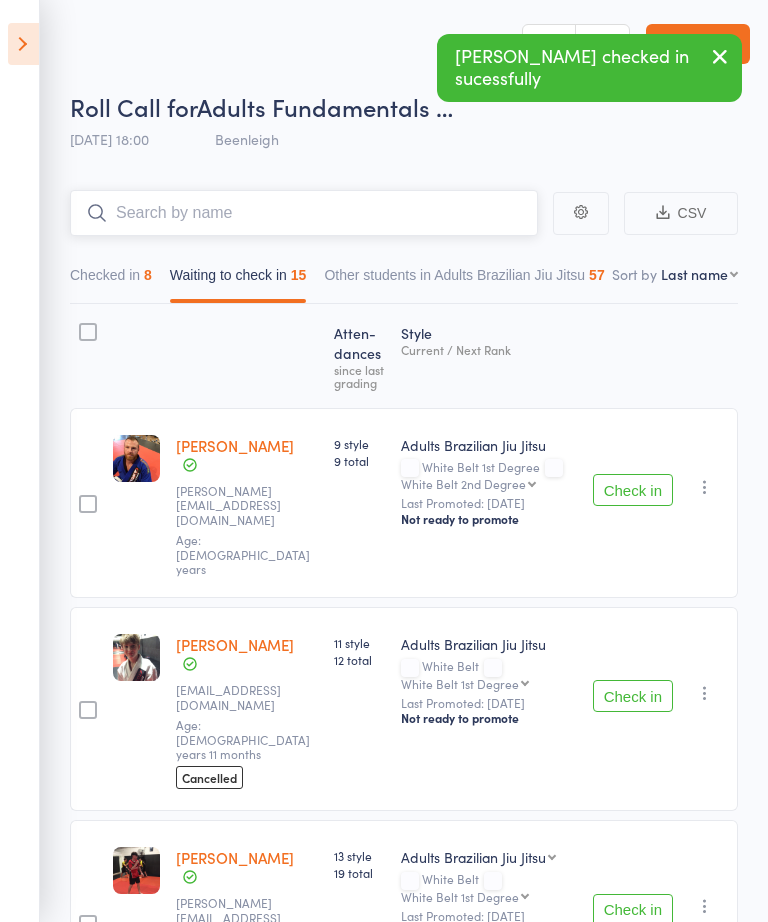 click at bounding box center (304, 213) 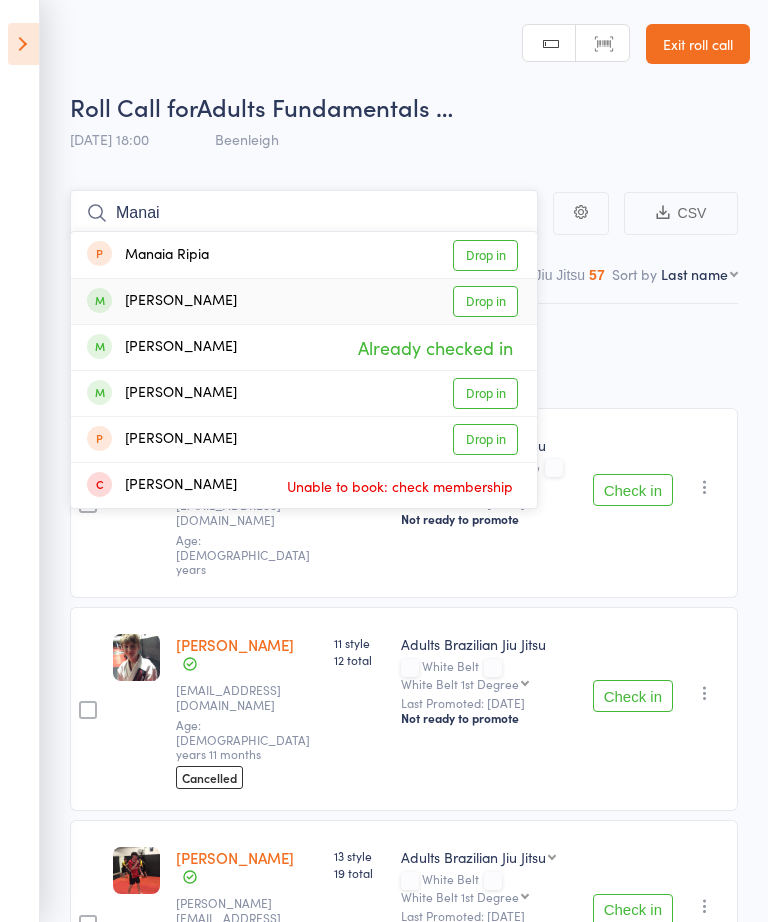 type on "Manai" 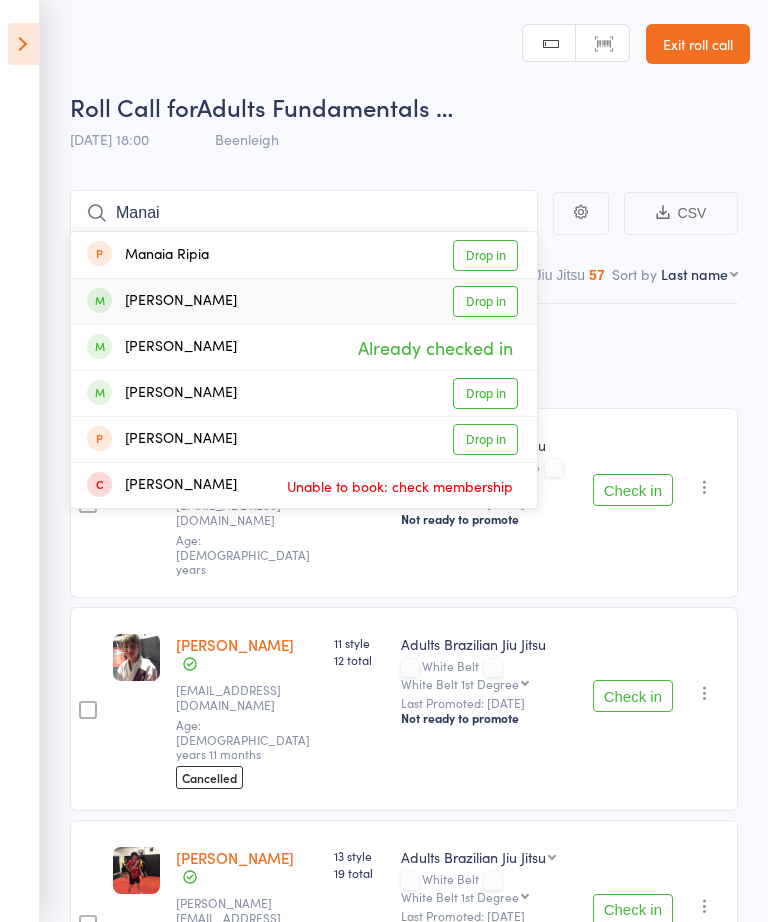 click on "Drop in" at bounding box center (485, 301) 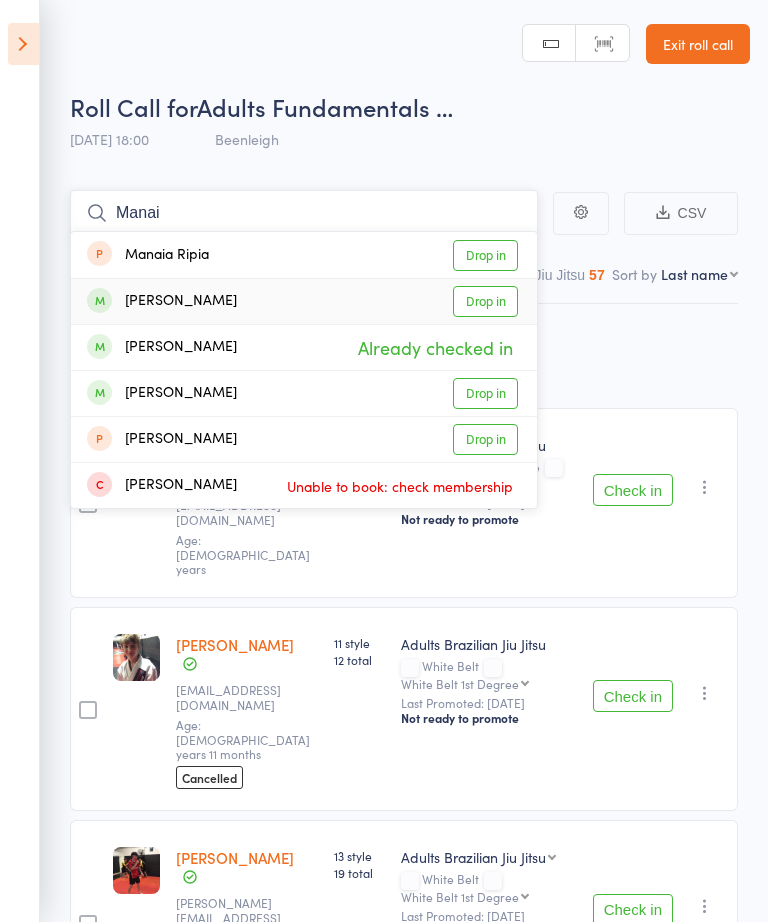 type 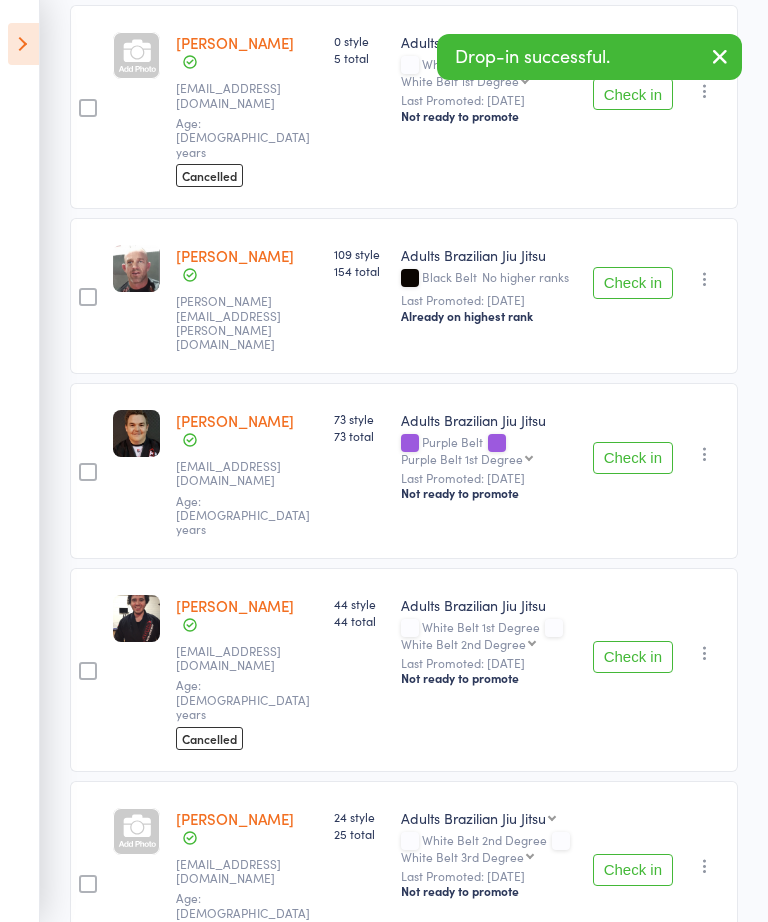 scroll, scrollTop: 1782, scrollLeft: 0, axis: vertical 